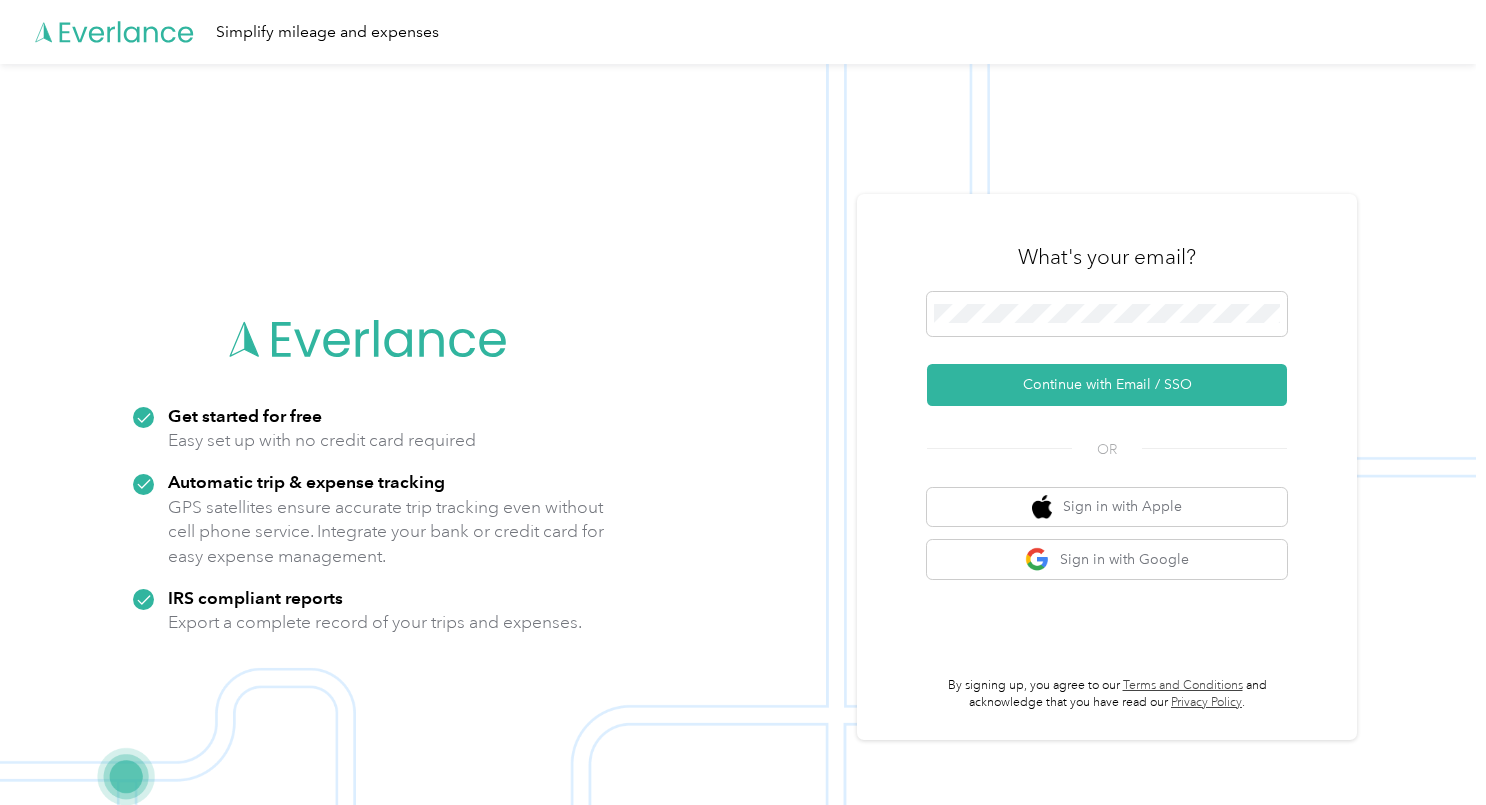 scroll, scrollTop: 0, scrollLeft: 0, axis: both 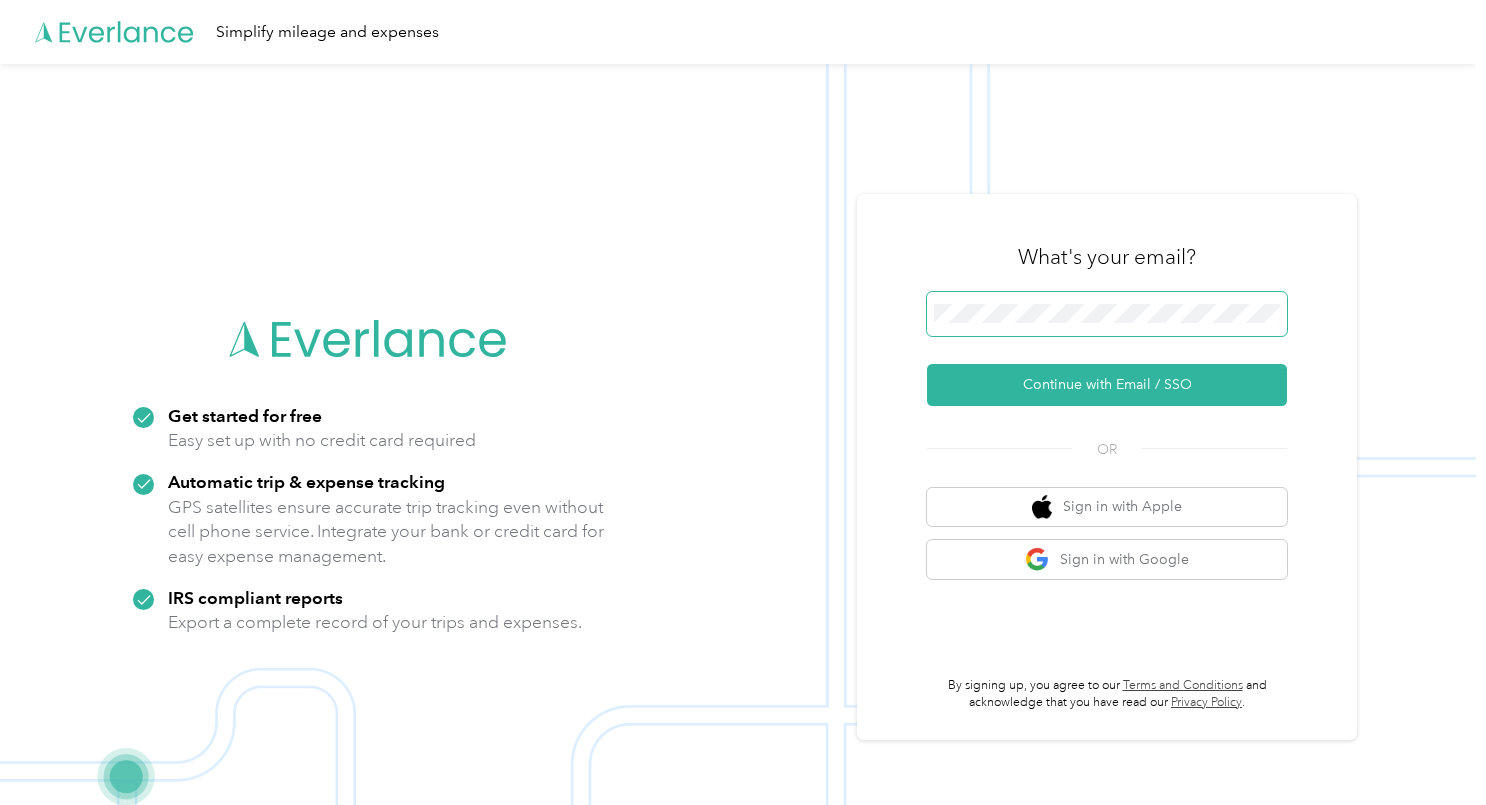 click at bounding box center (1107, 314) 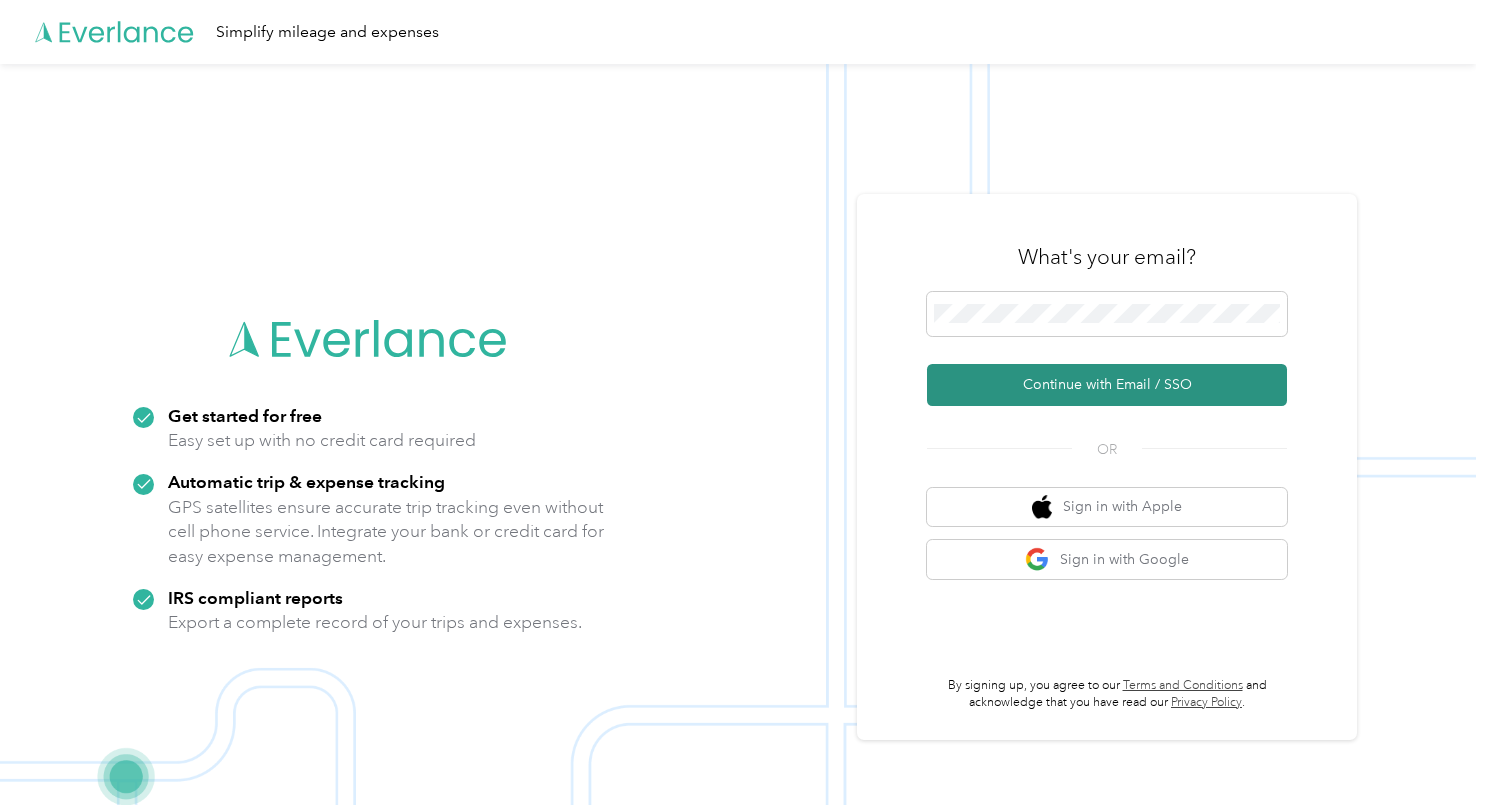 click on "Continue with Email / SSO" at bounding box center (1107, 385) 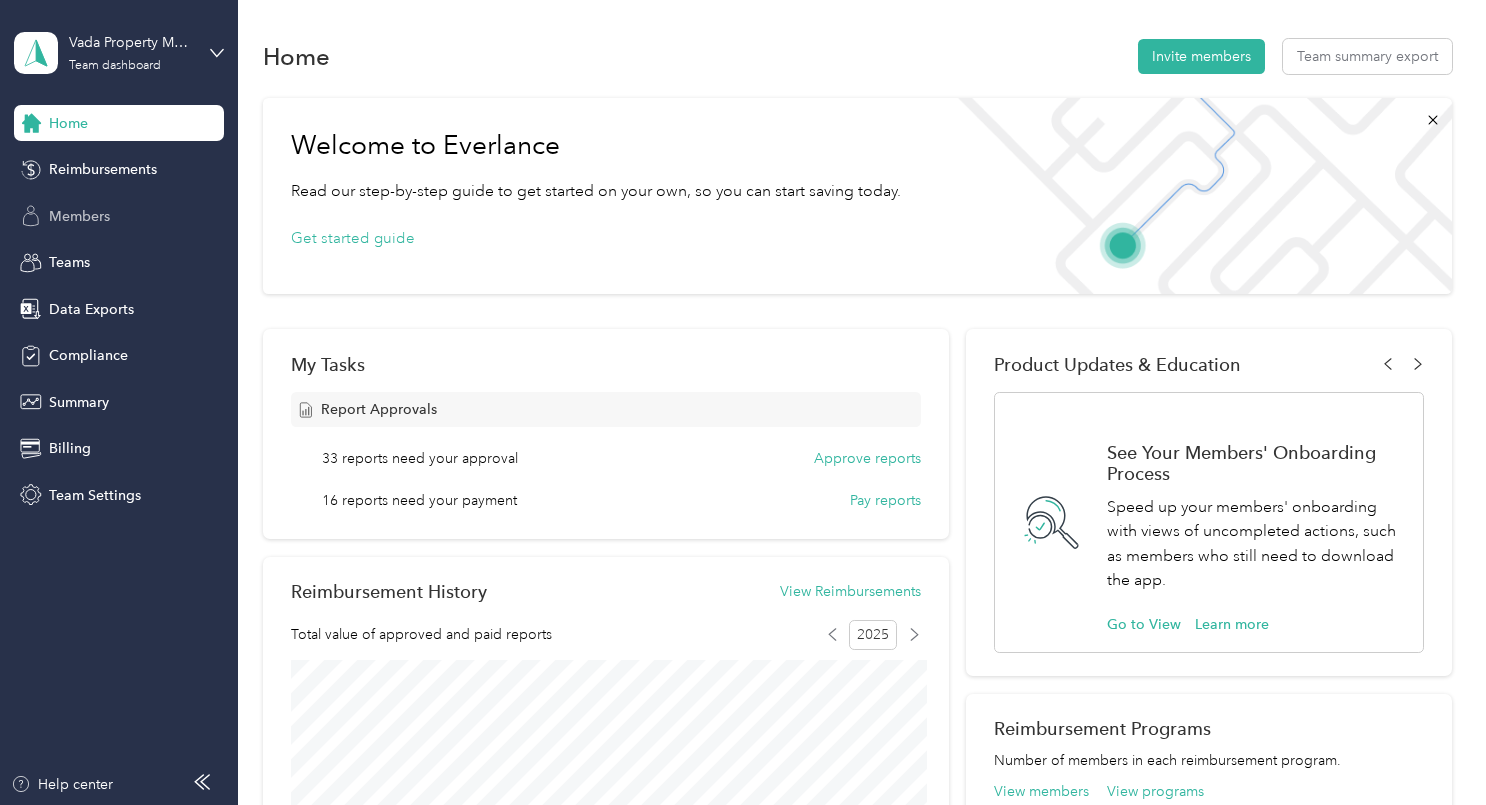 click on "Members" at bounding box center [119, 216] 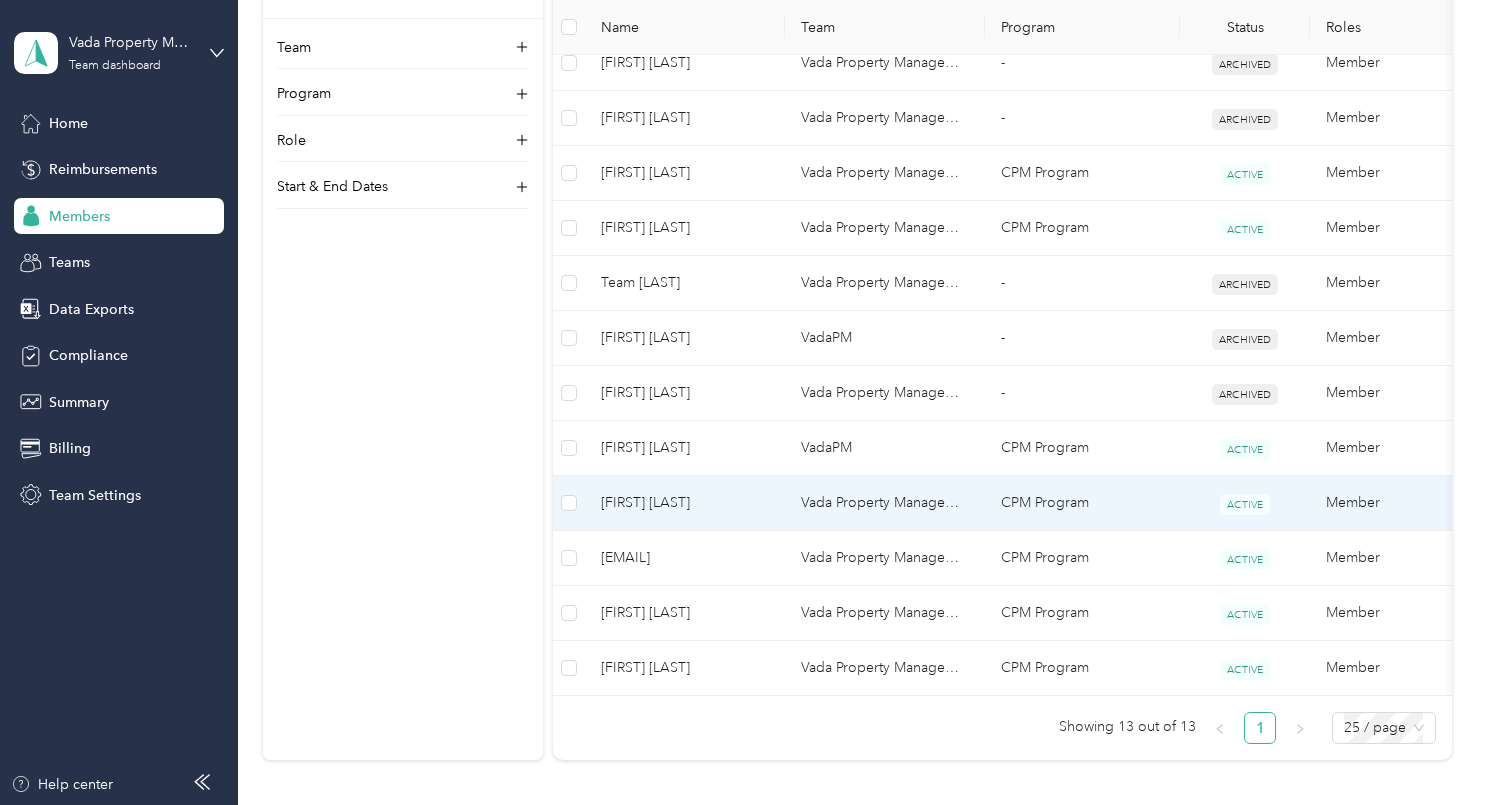 scroll, scrollTop: 671, scrollLeft: 0, axis: vertical 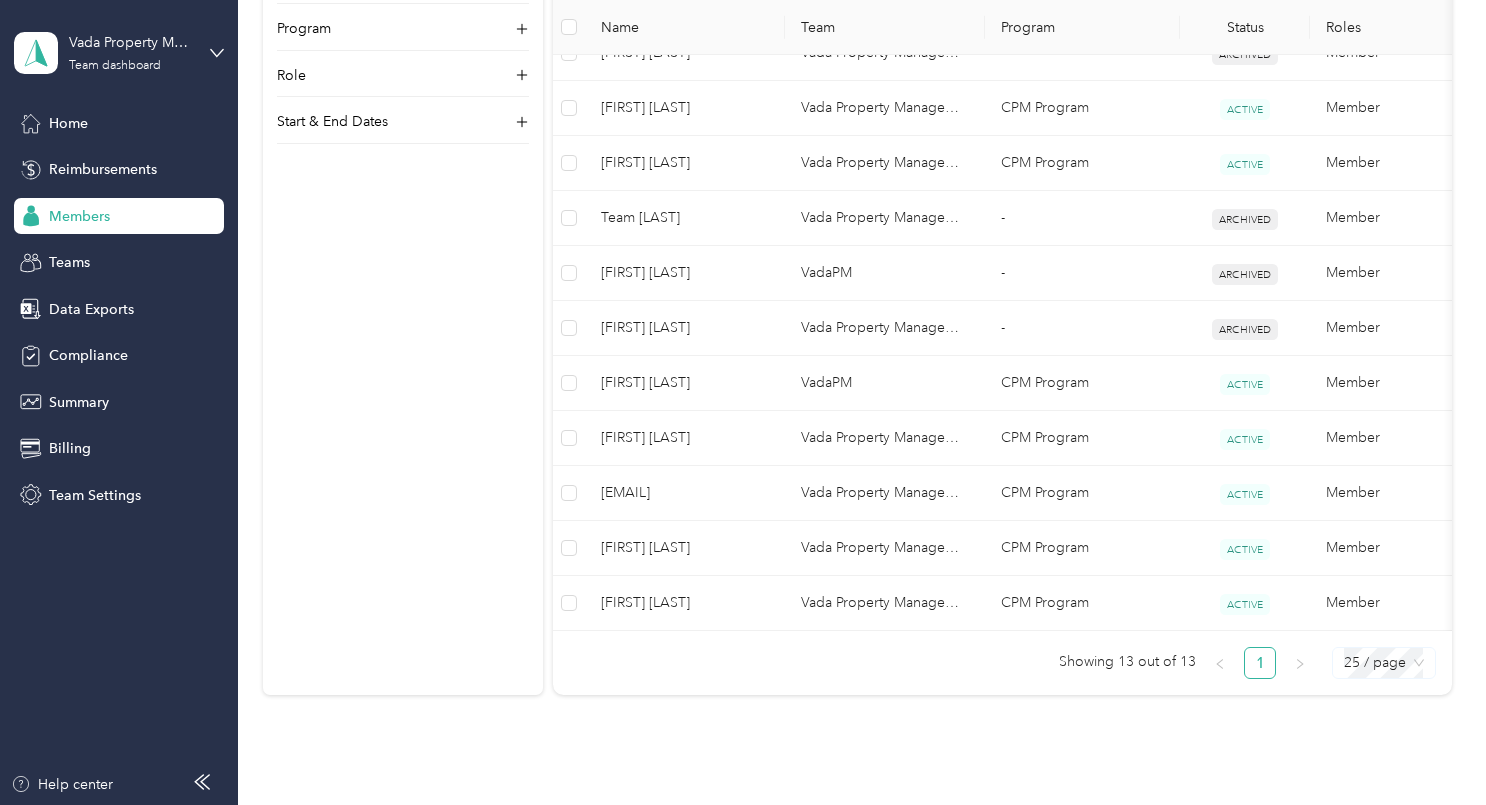 click on "25 / page" at bounding box center [1384, 663] 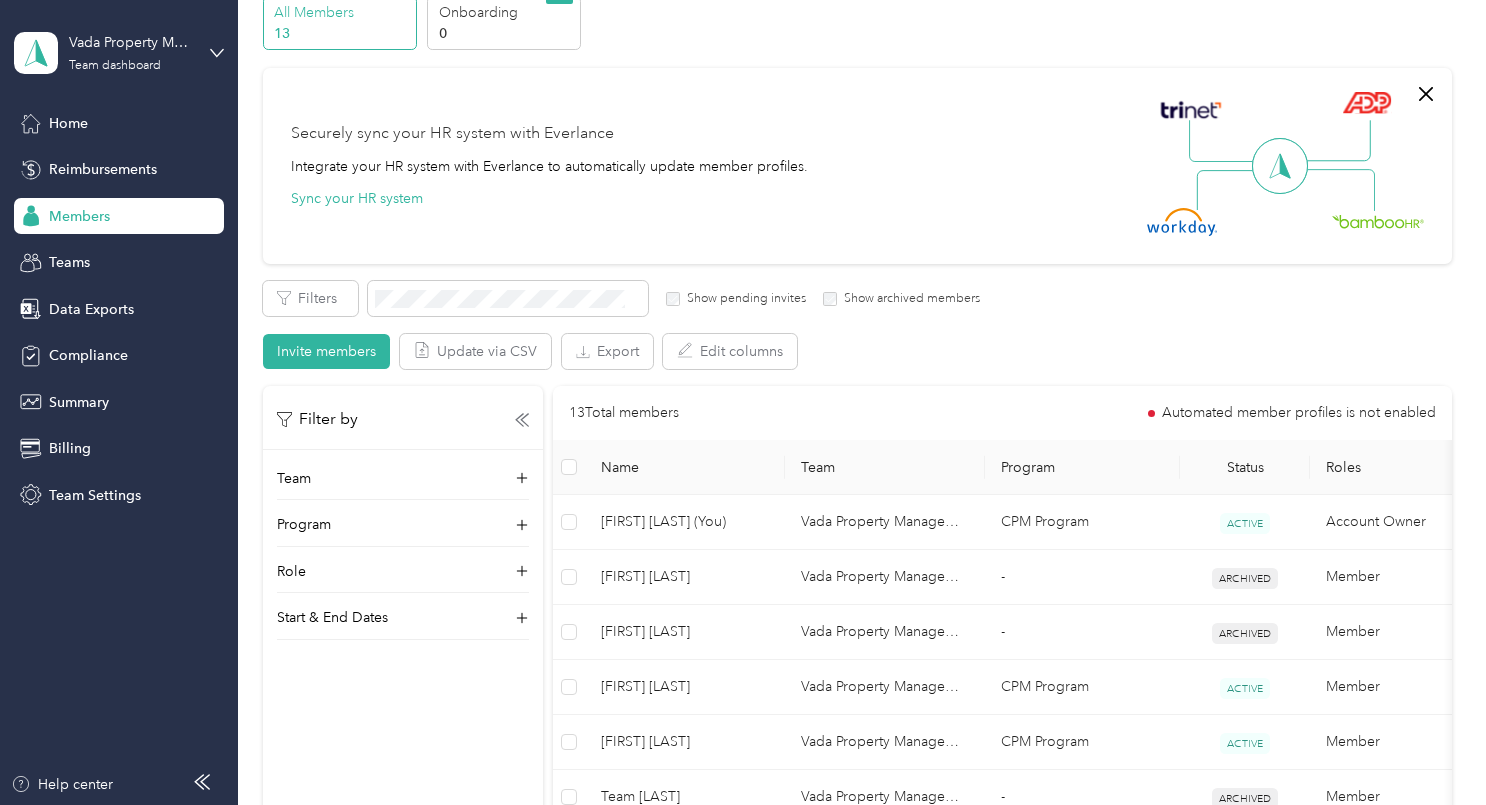 scroll, scrollTop: 91, scrollLeft: 0, axis: vertical 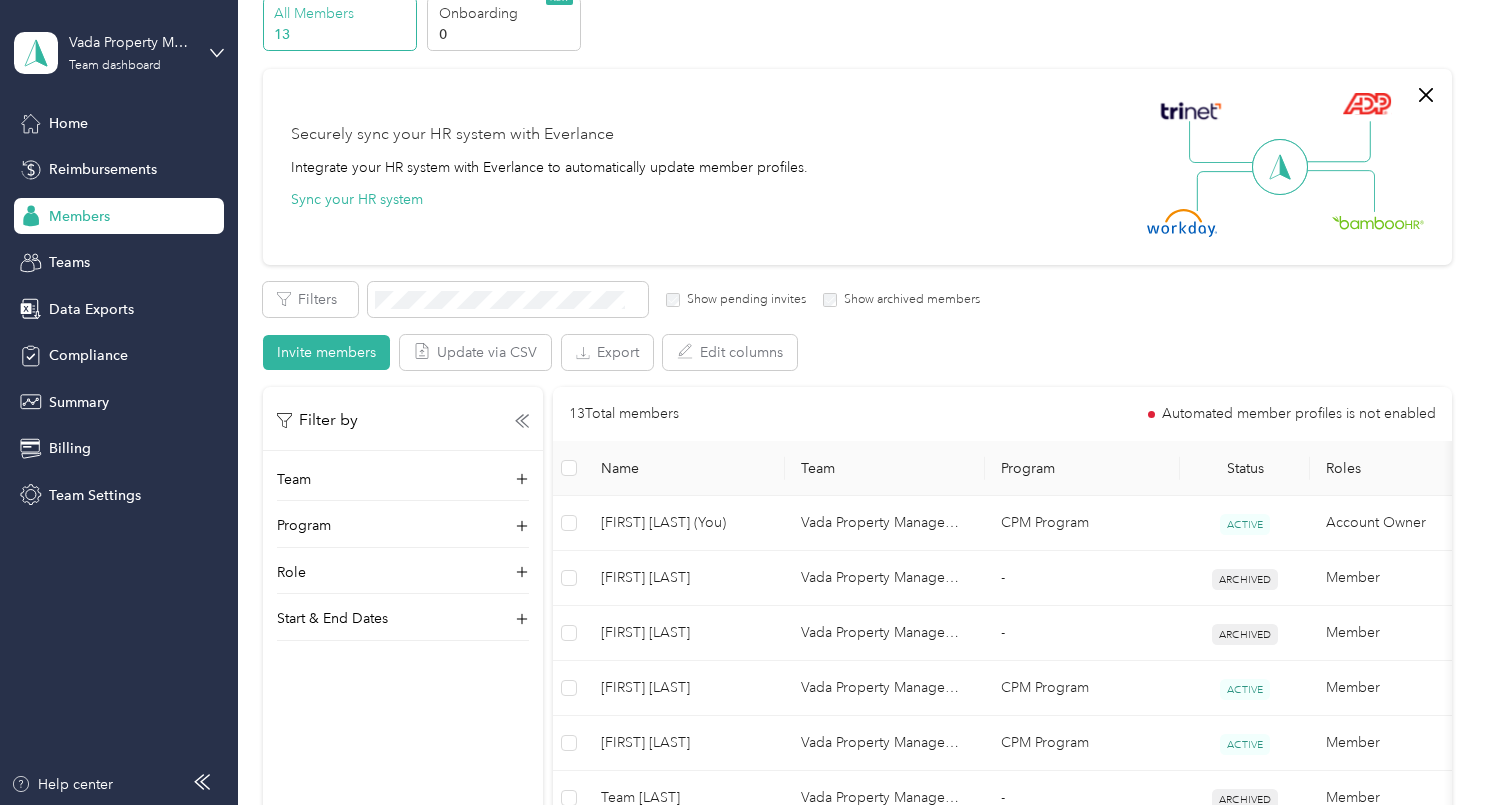 click on "Filters Show pending invites Show archived members" at bounding box center (622, 299) 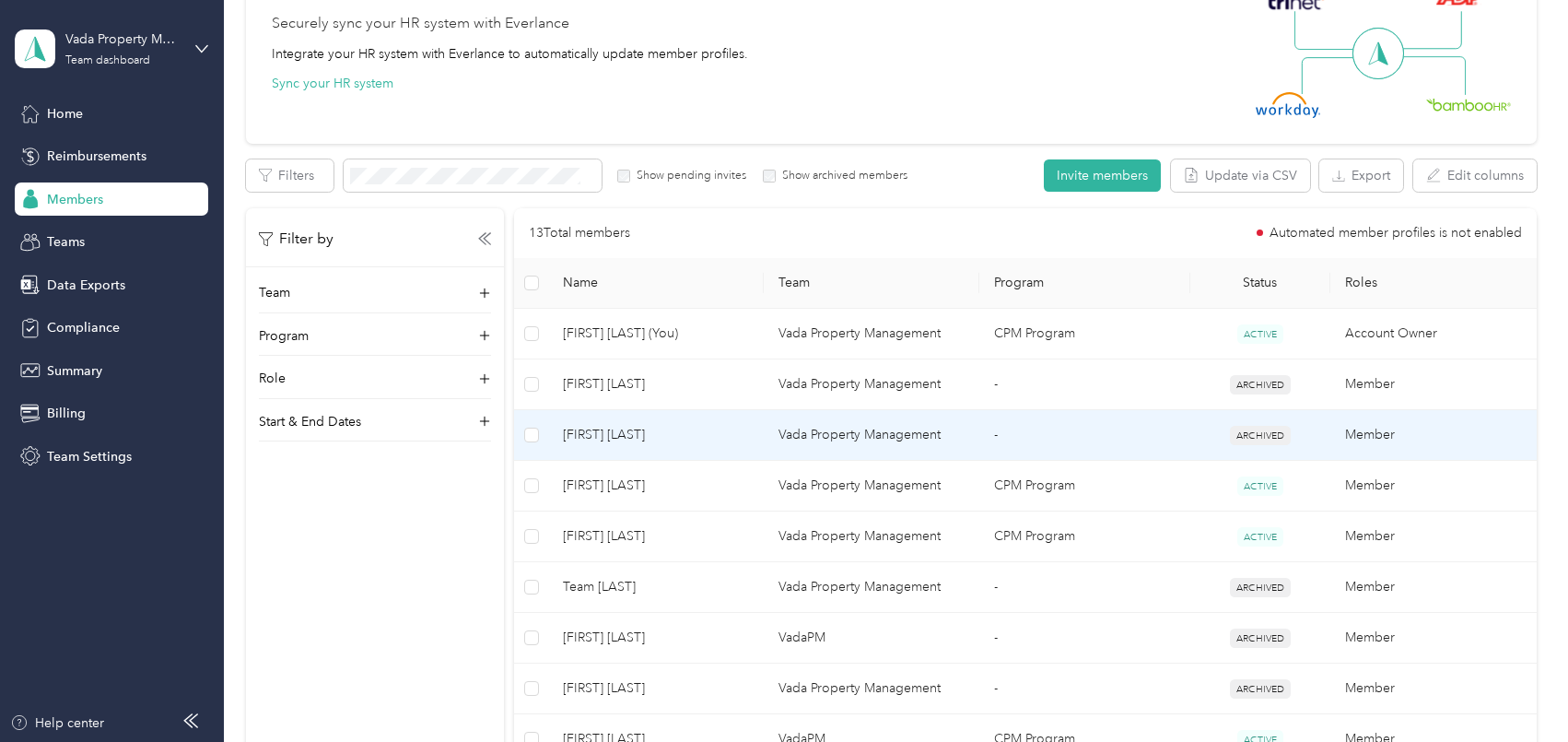 scroll, scrollTop: 171, scrollLeft: 0, axis: vertical 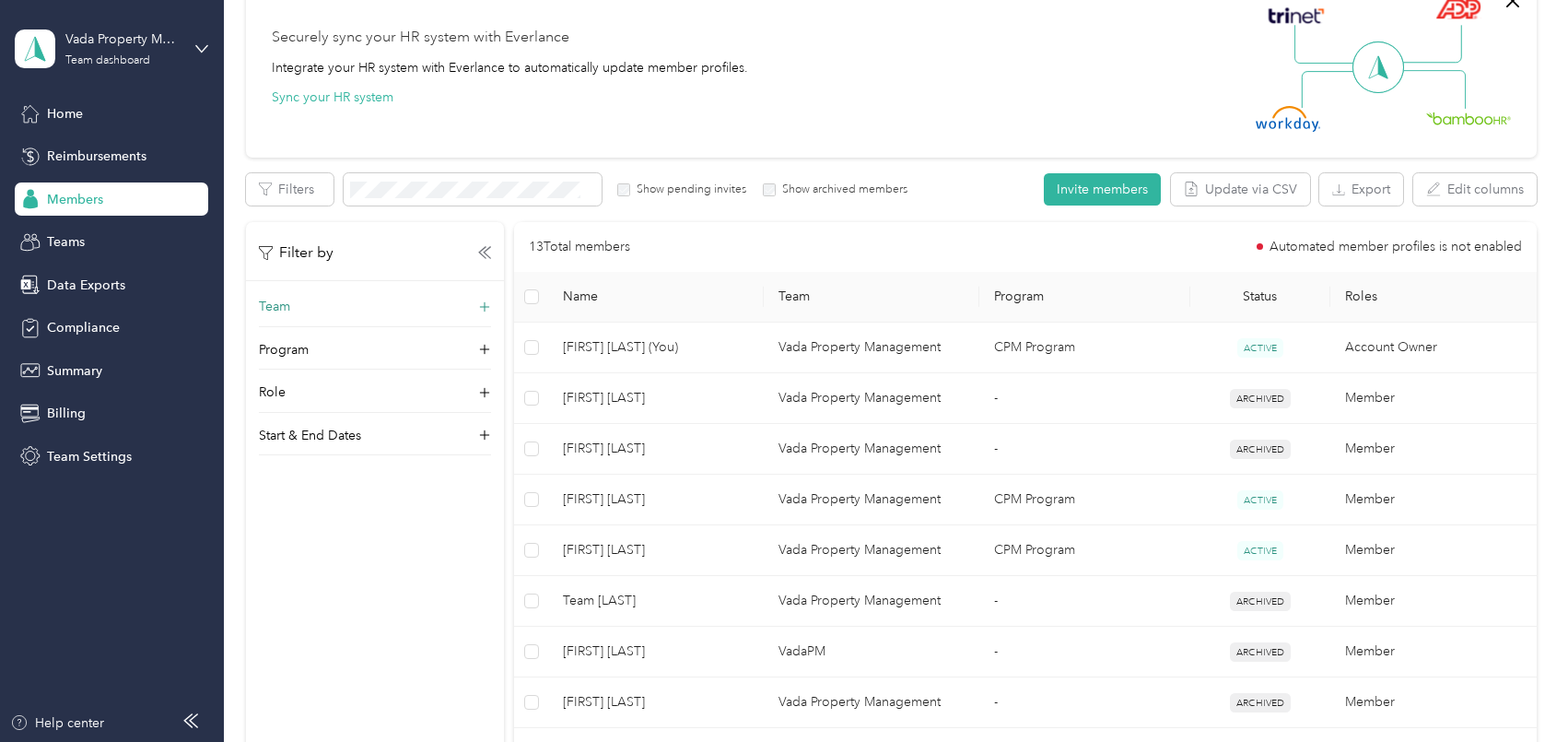 click on "Team" at bounding box center (375, 312) 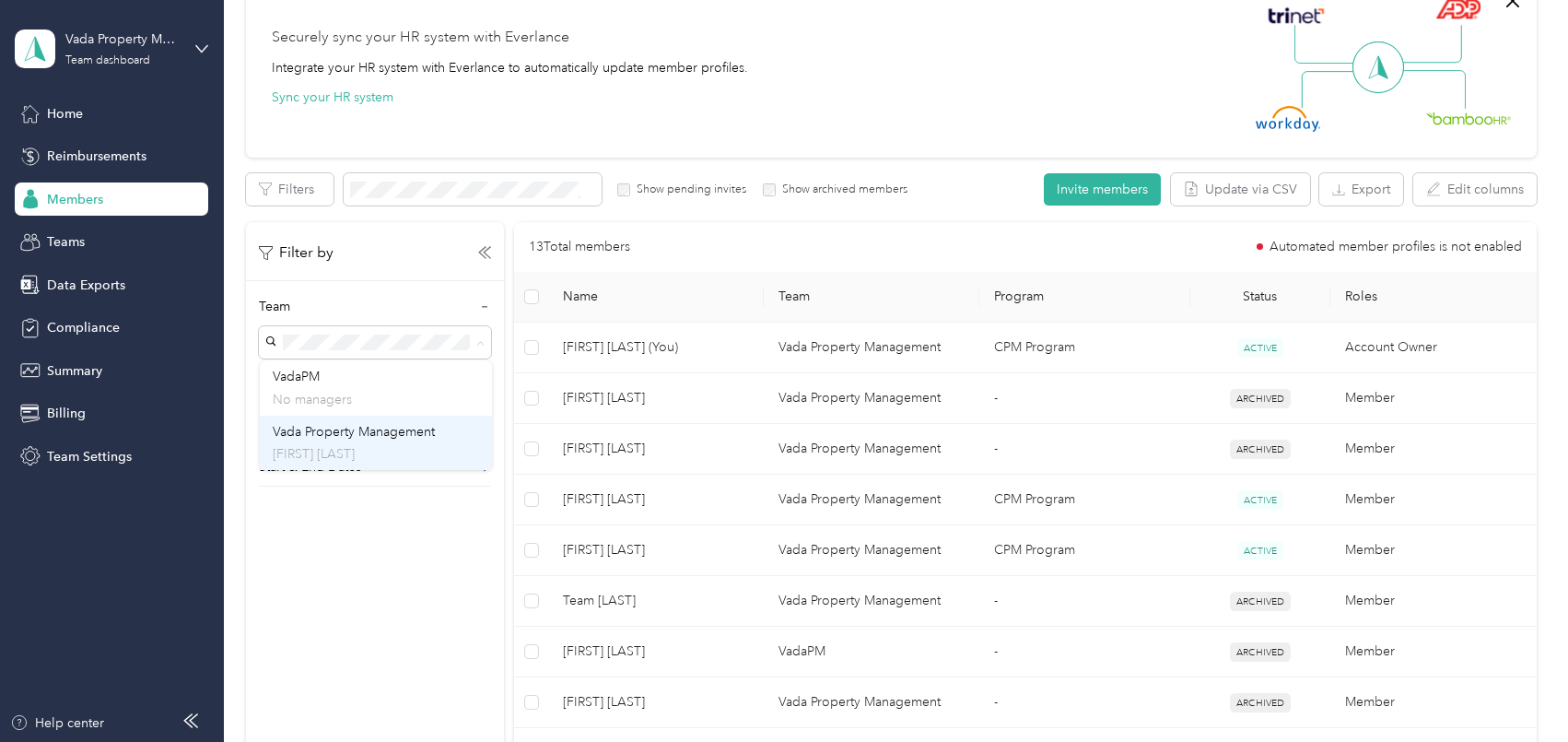 click on "Vada Property Management [FIRST] [LAST]" at bounding box center [376, 443] 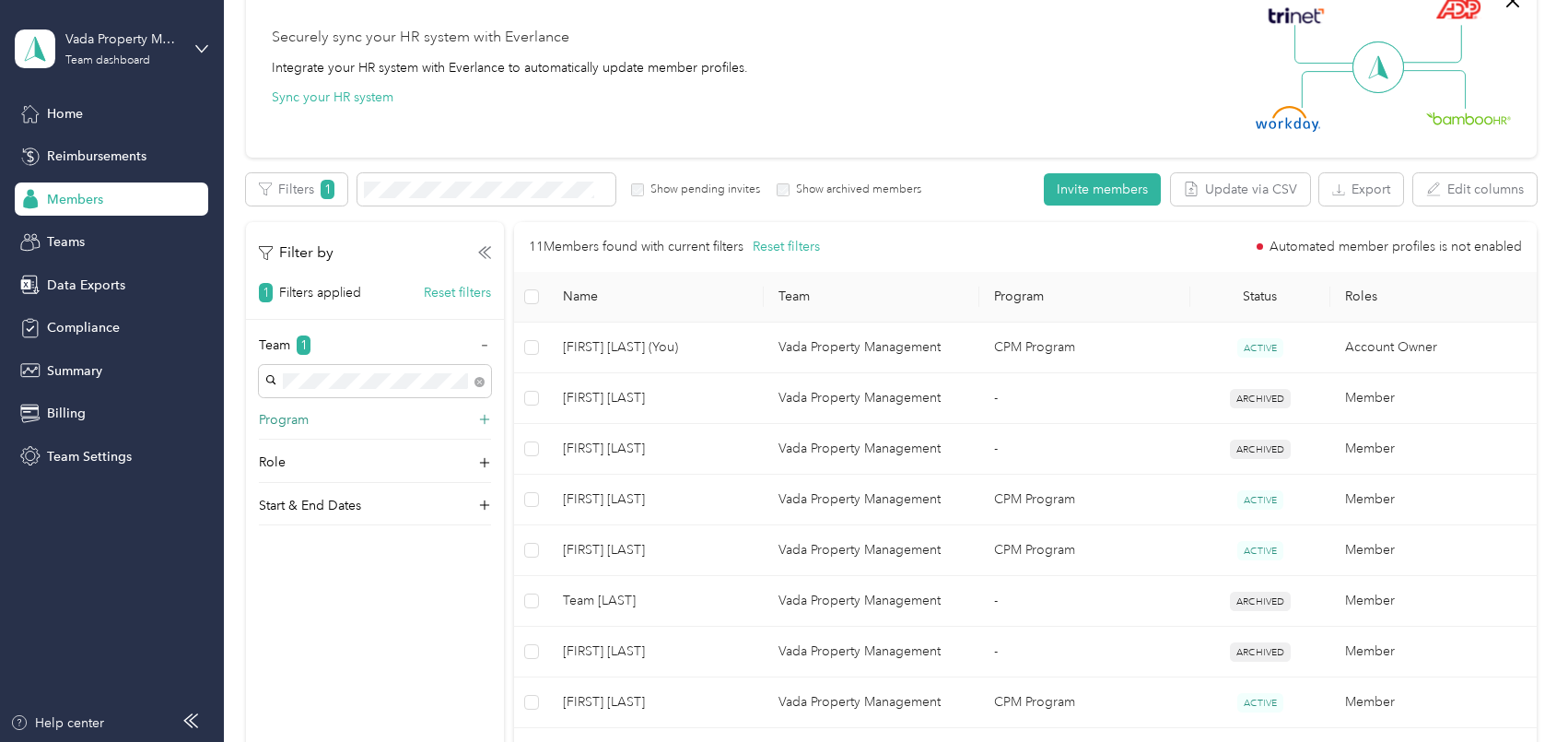 click 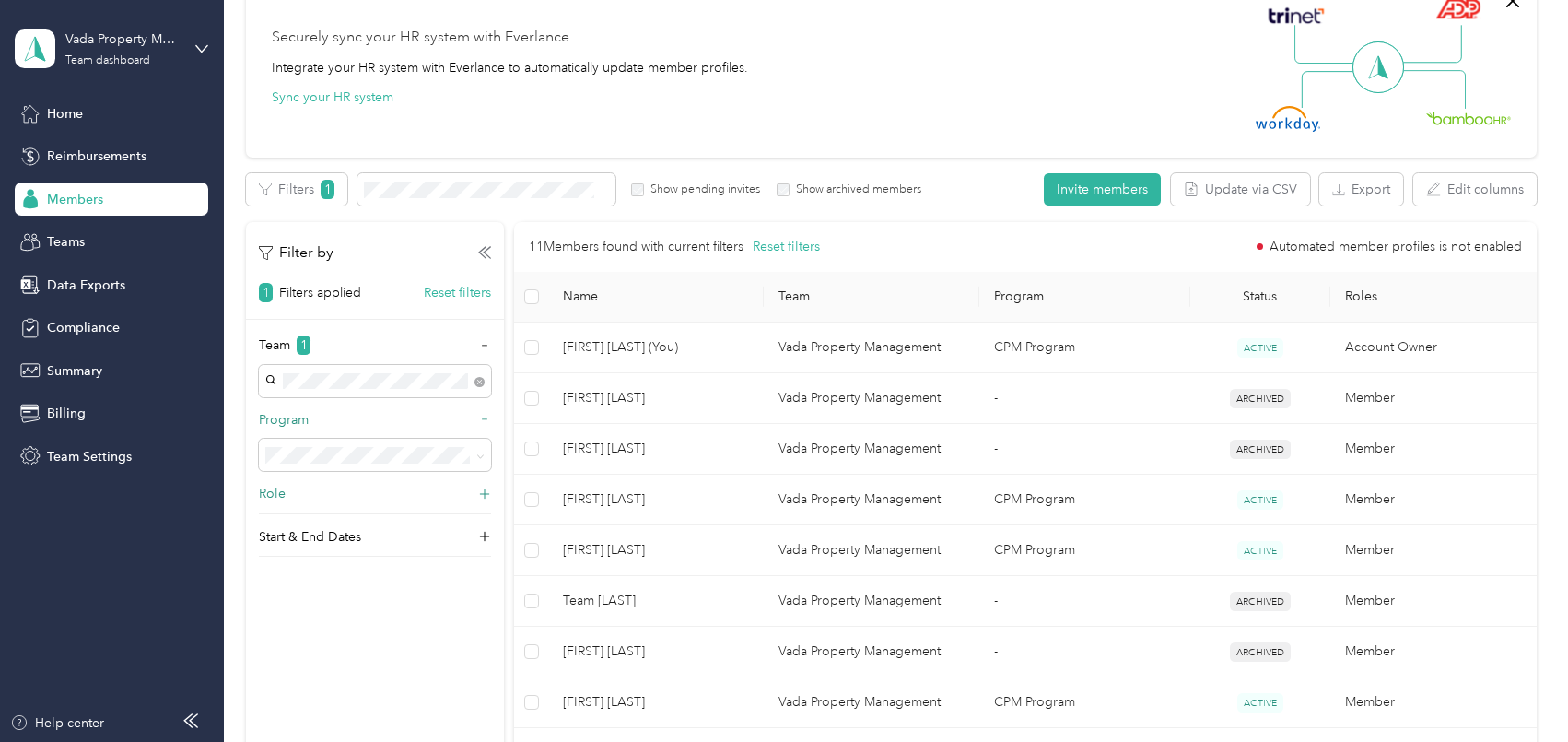 click 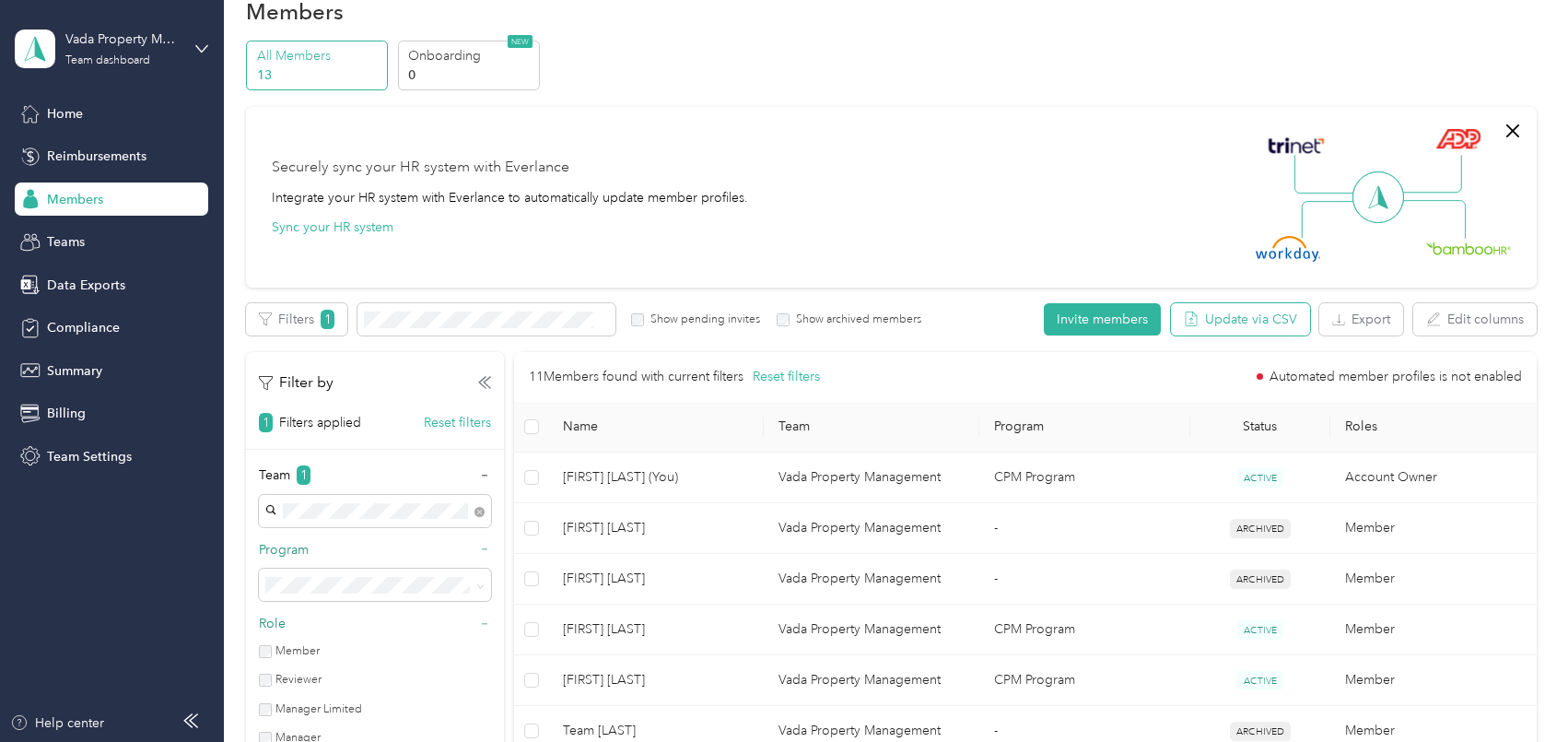 scroll, scrollTop: 0, scrollLeft: 0, axis: both 